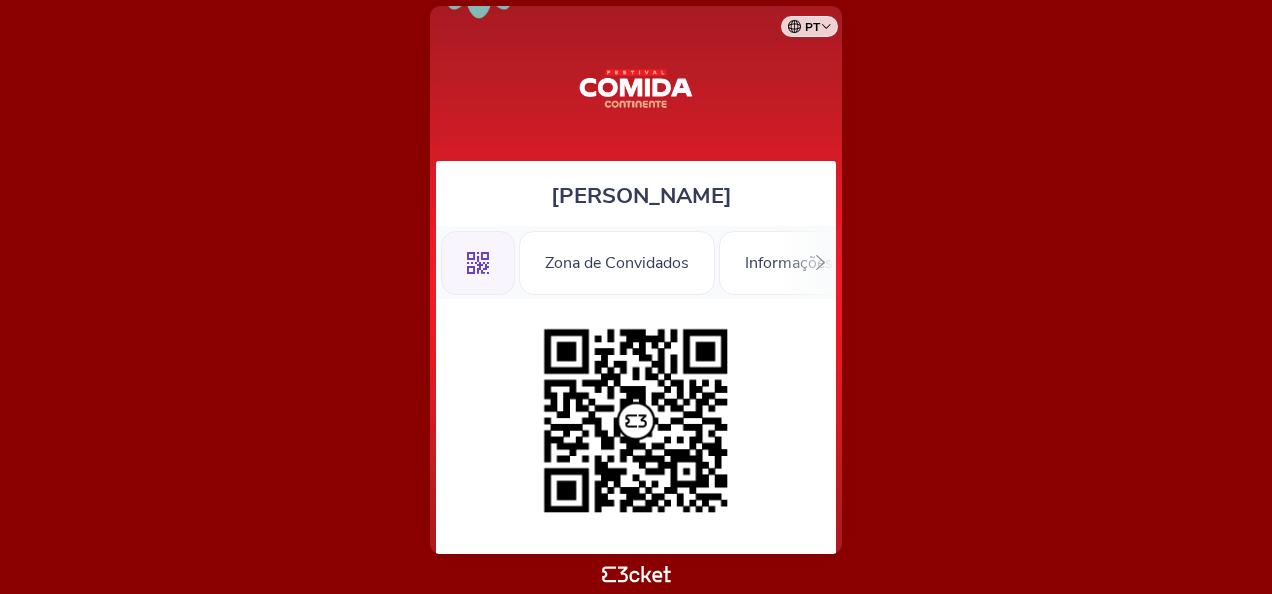 scroll, scrollTop: 0, scrollLeft: 0, axis: both 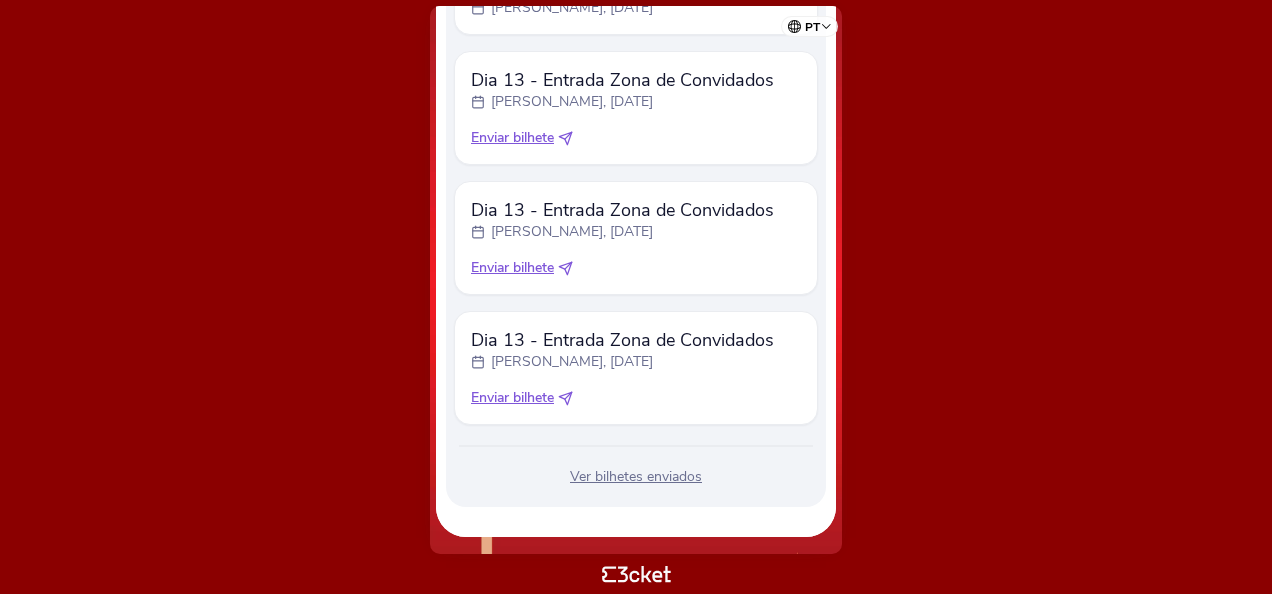 click on "Enviar bilhete" at bounding box center (512, 138) 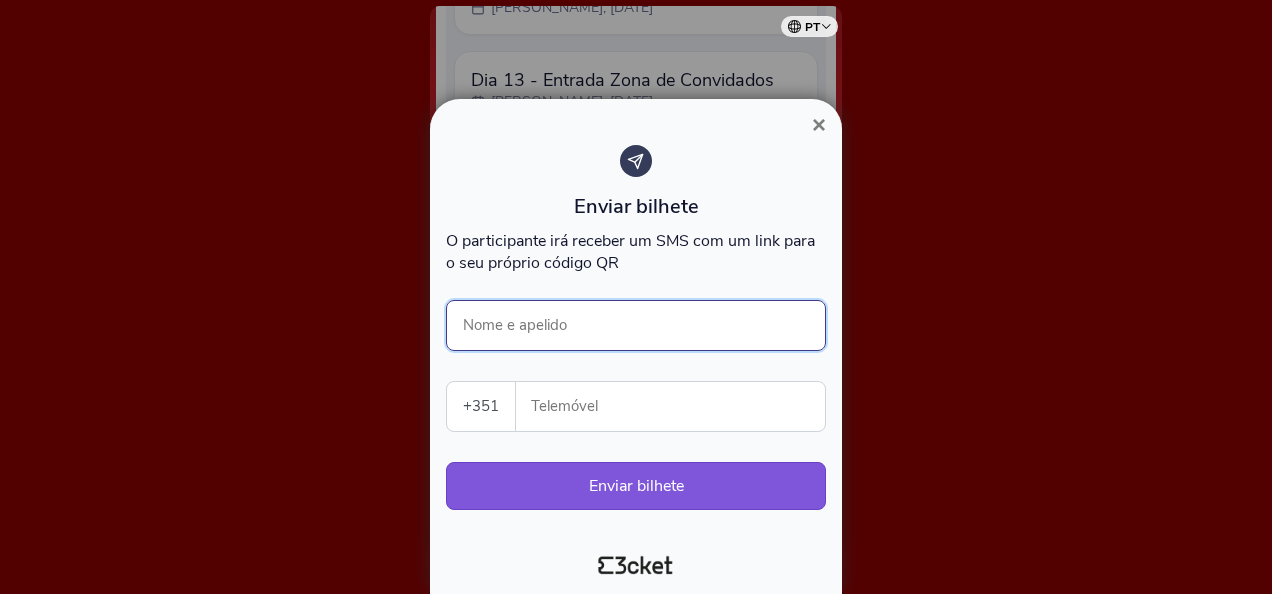 click on "Nome e apelido" at bounding box center [636, 325] 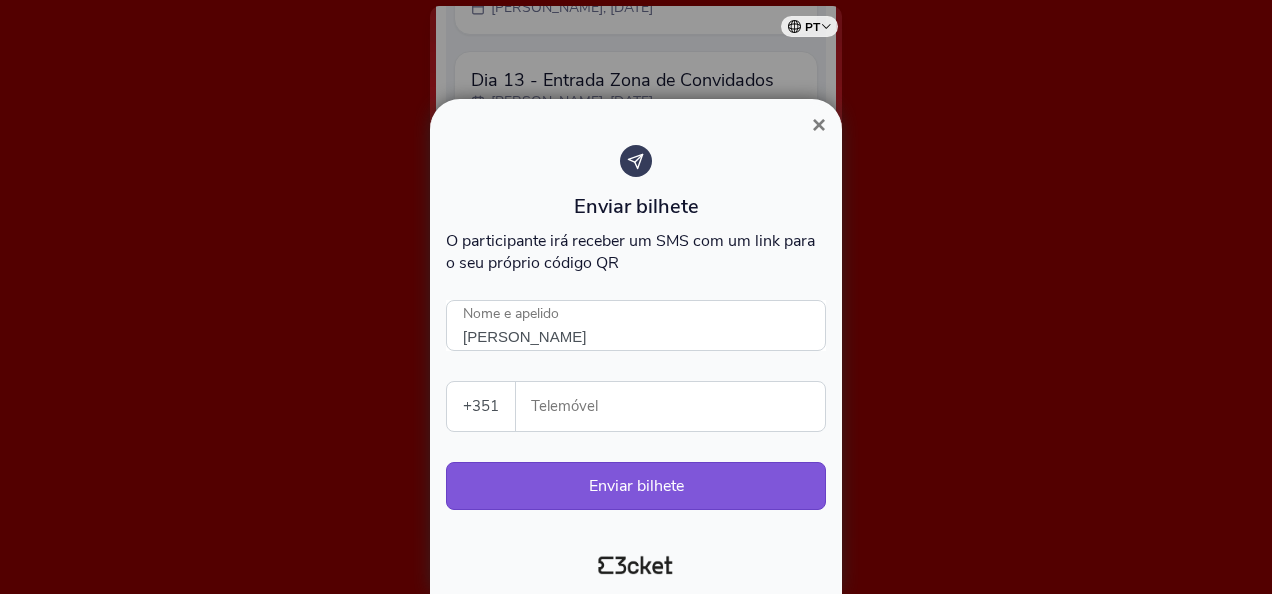 click on "Telemóvel" at bounding box center [678, 406] 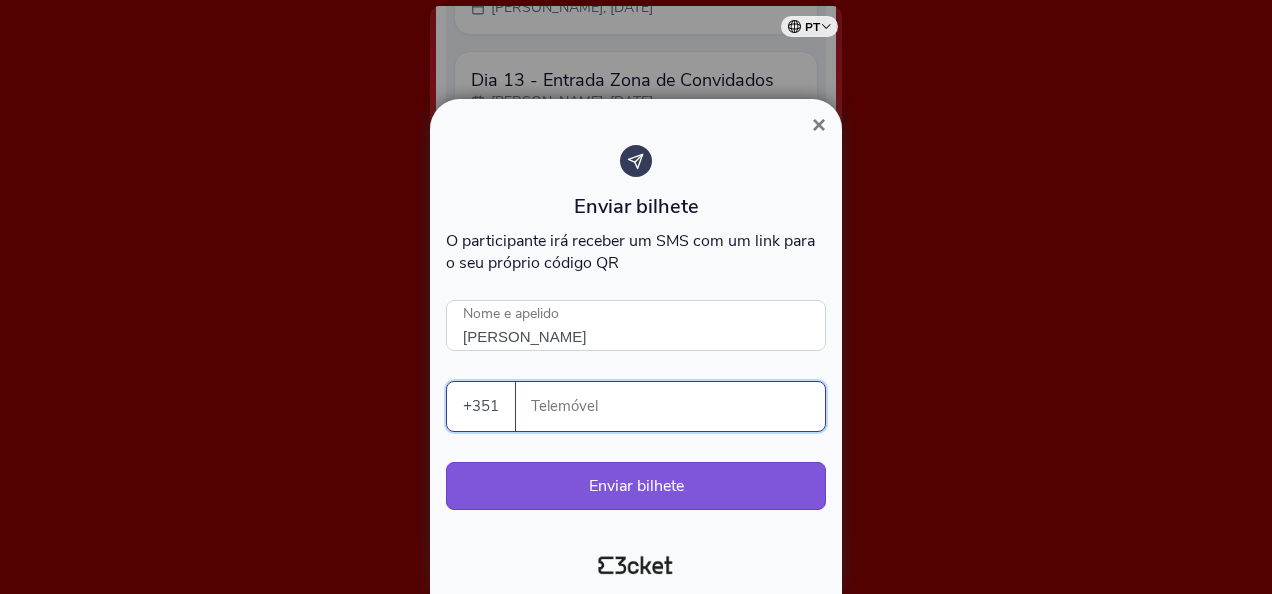 paste on "916620102" 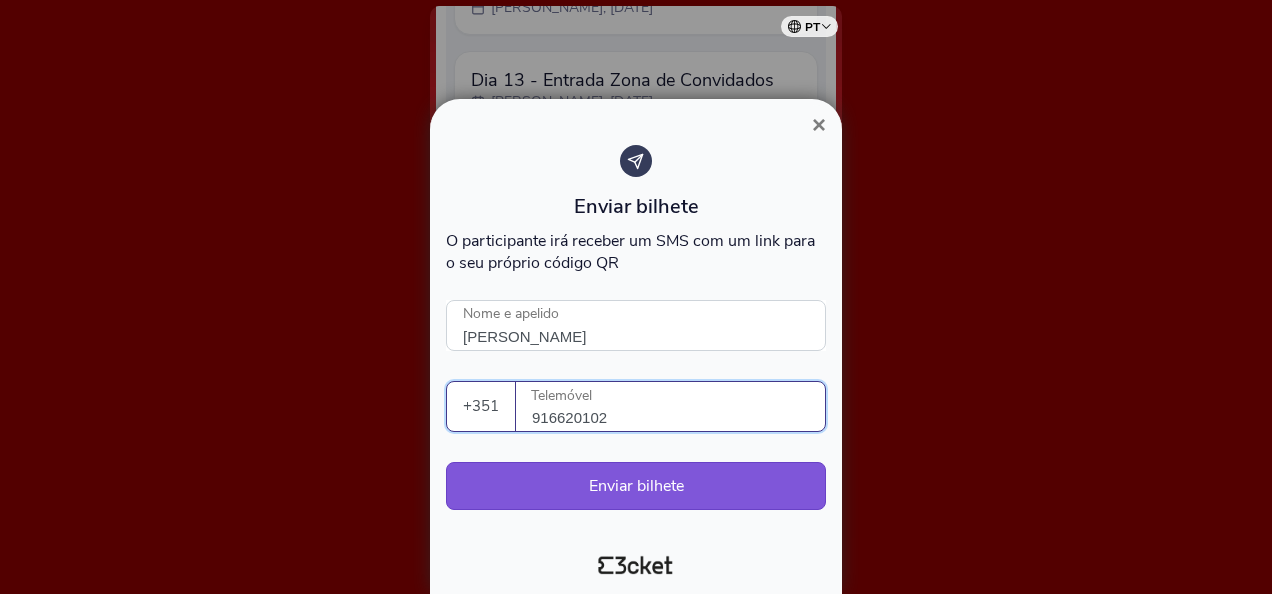 type on "916620102" 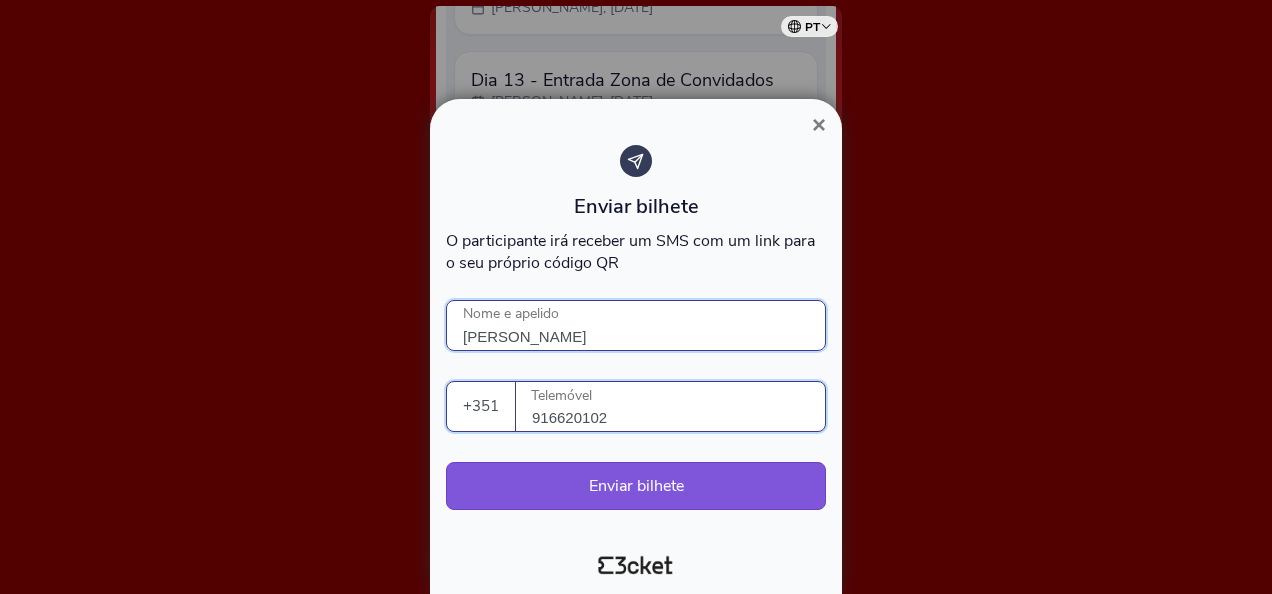 click on "Afonso Juanico" at bounding box center (636, 325) 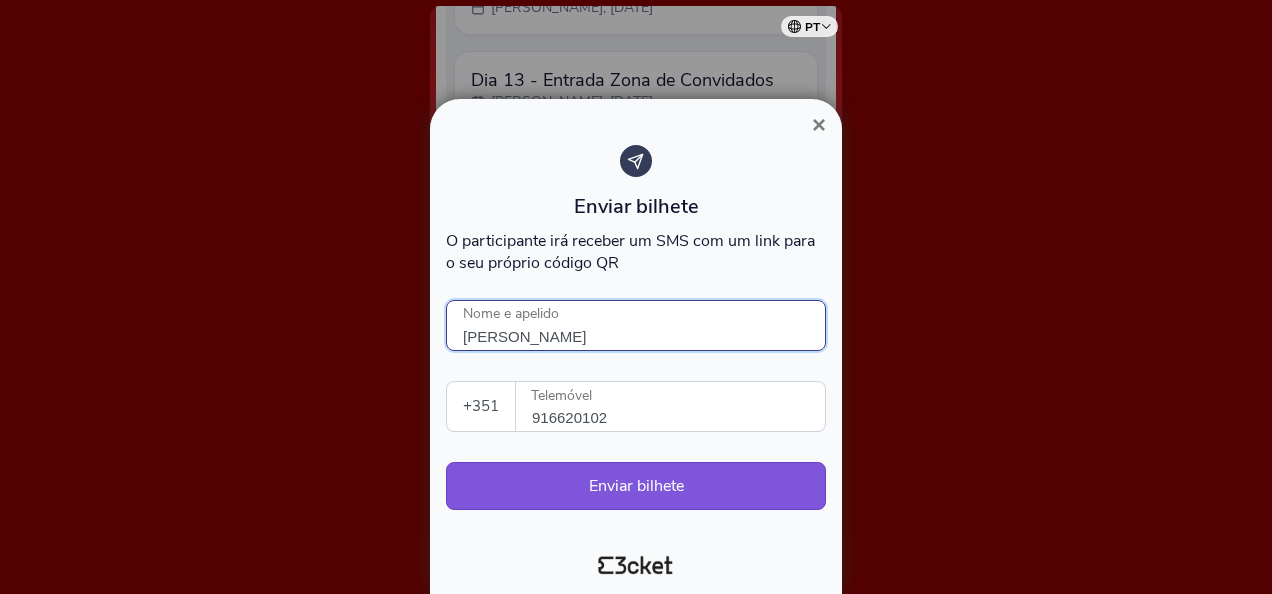click on "[PERSON_NAME]" at bounding box center [636, 325] 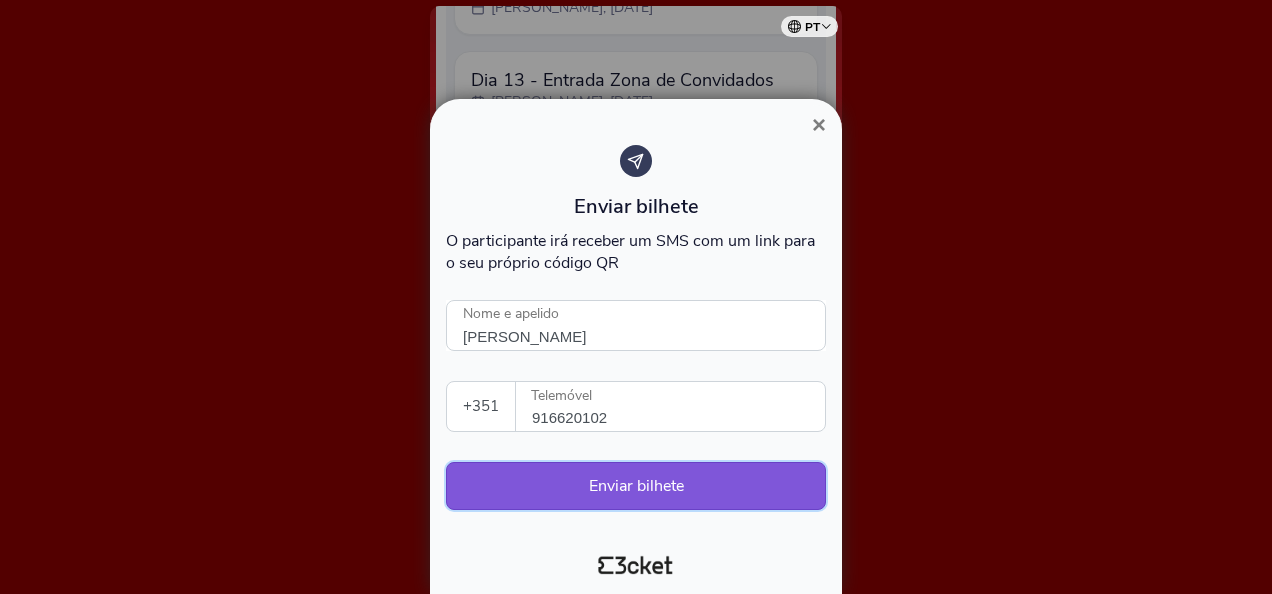 click on "Enviar bilhete" at bounding box center [636, 486] 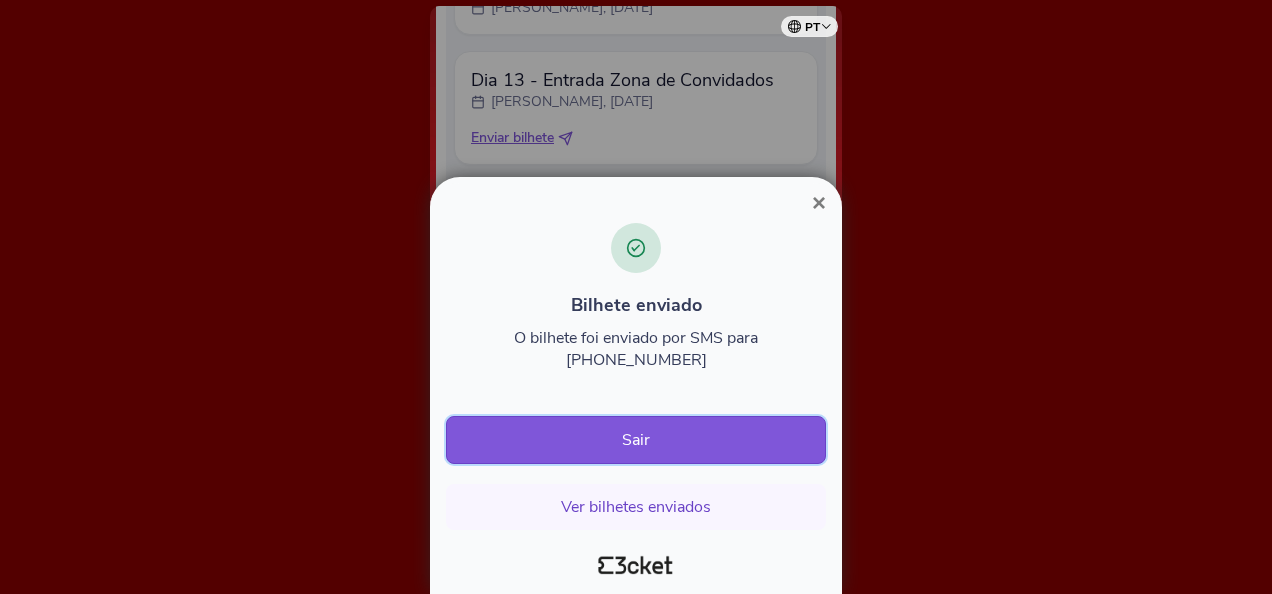 click on "Sair" at bounding box center [636, 440] 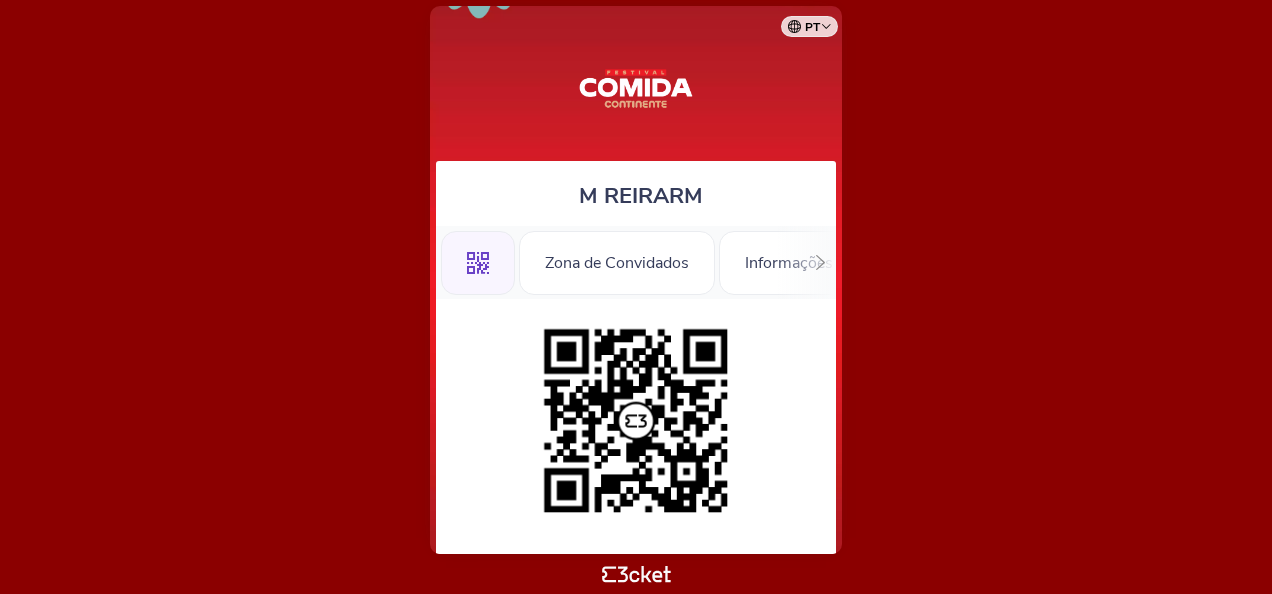 scroll, scrollTop: 0, scrollLeft: 0, axis: both 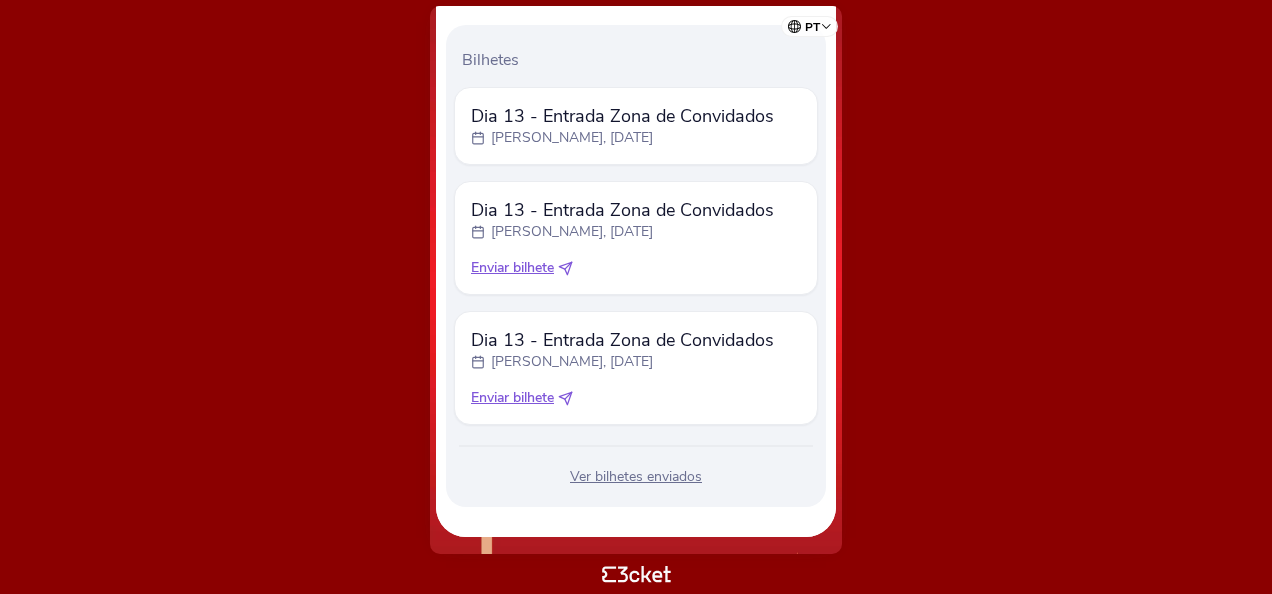 click on "Ver bilhetes enviados" at bounding box center [636, 477] 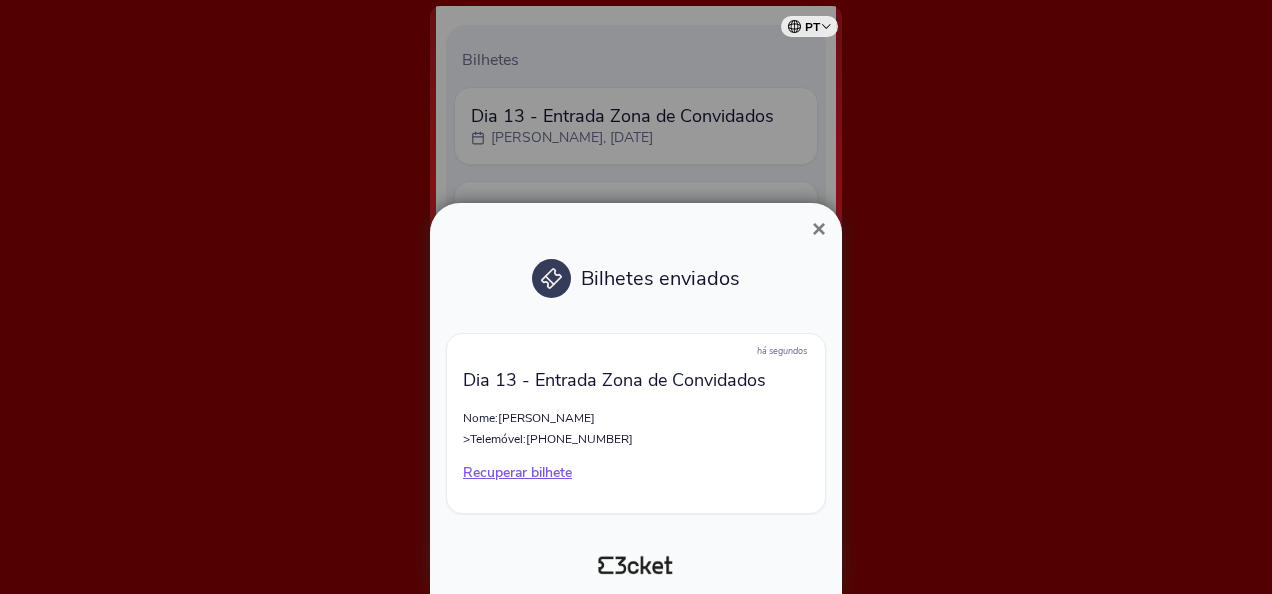 click on "×" at bounding box center (819, 228) 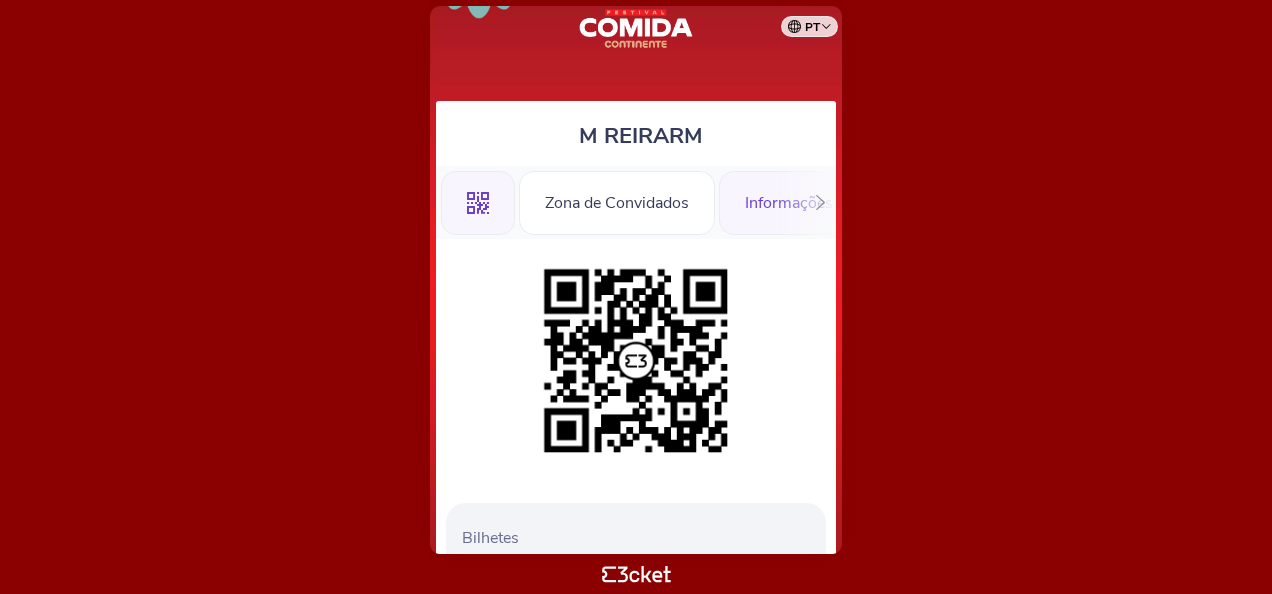 scroll, scrollTop: 38, scrollLeft: 0, axis: vertical 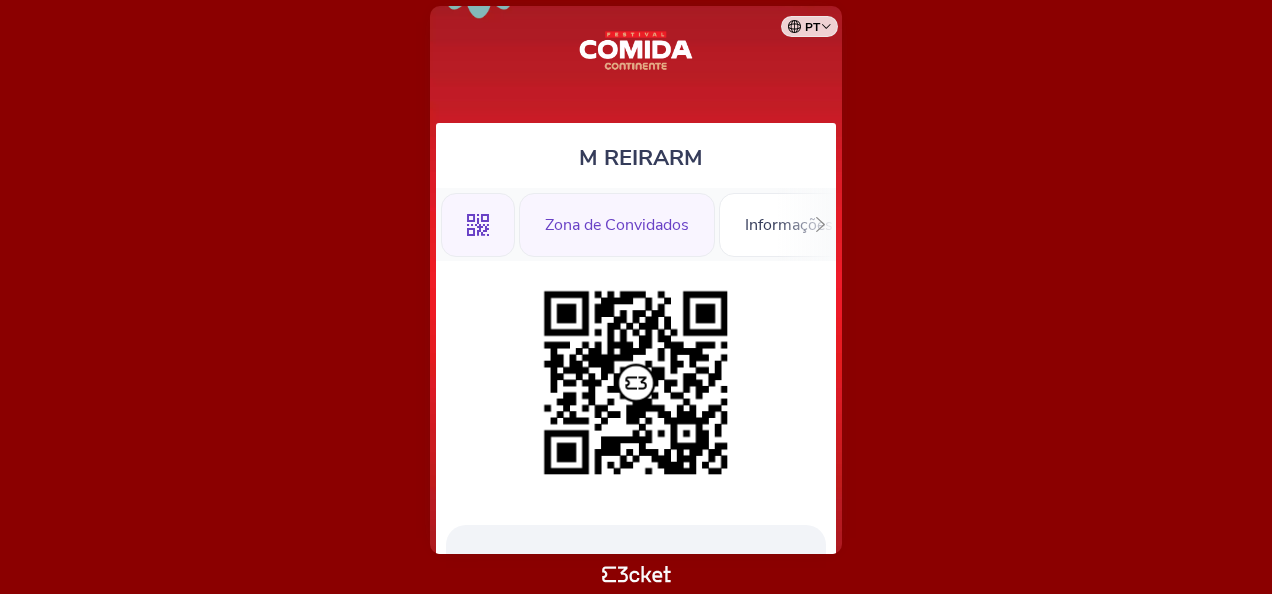 click on "Zona de Convidados" at bounding box center (617, 225) 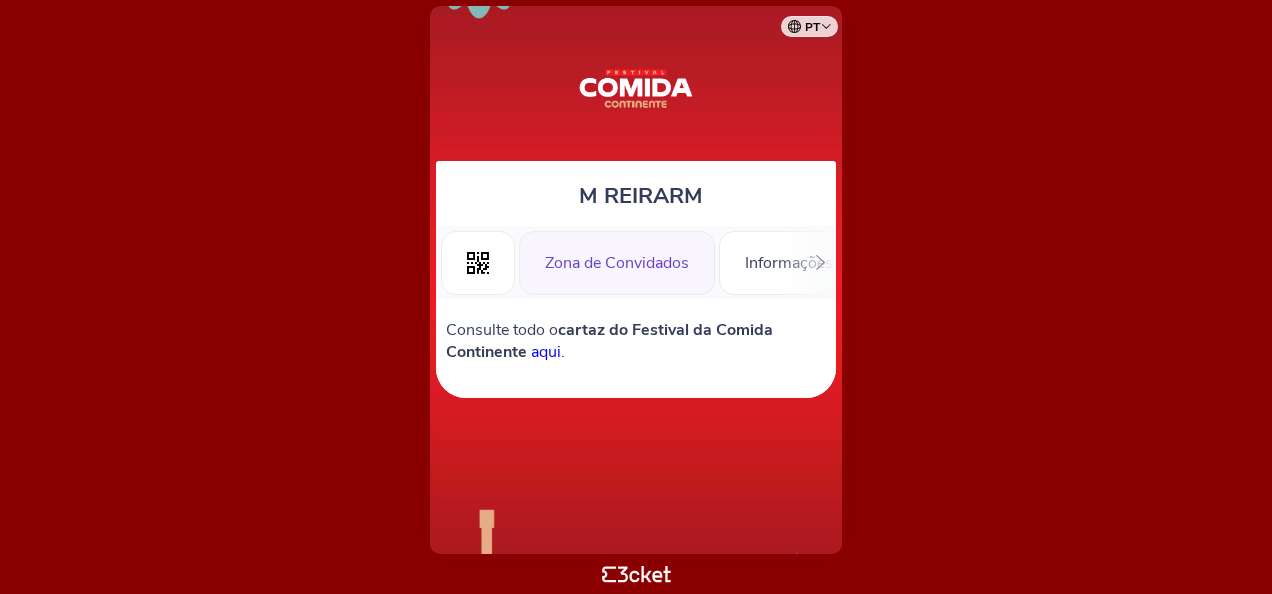 scroll, scrollTop: 0, scrollLeft: 0, axis: both 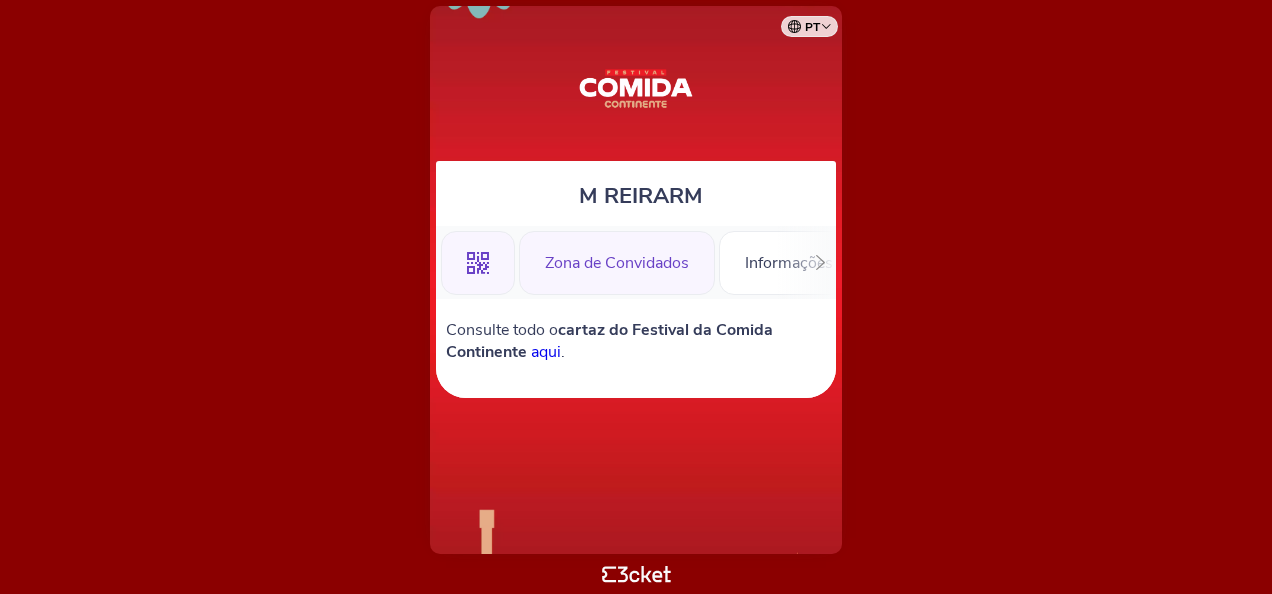 click on ".st0{fill-rule:evenodd;clip-rule:evenodd;}" at bounding box center [478, 263] 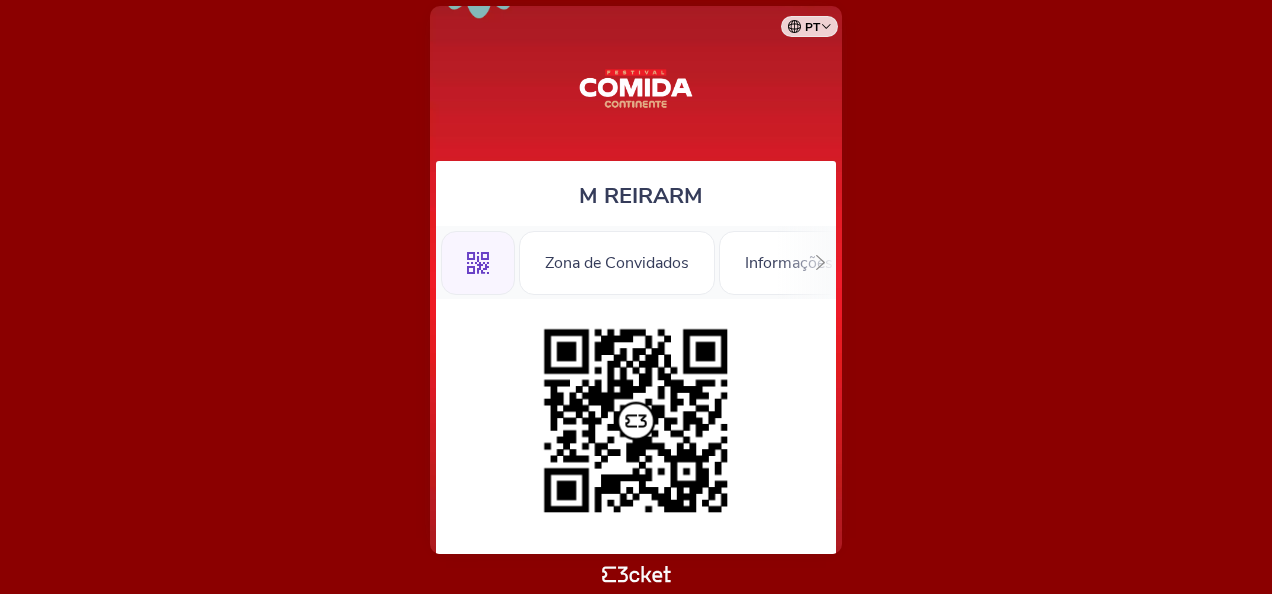 scroll, scrollTop: 0, scrollLeft: 0, axis: both 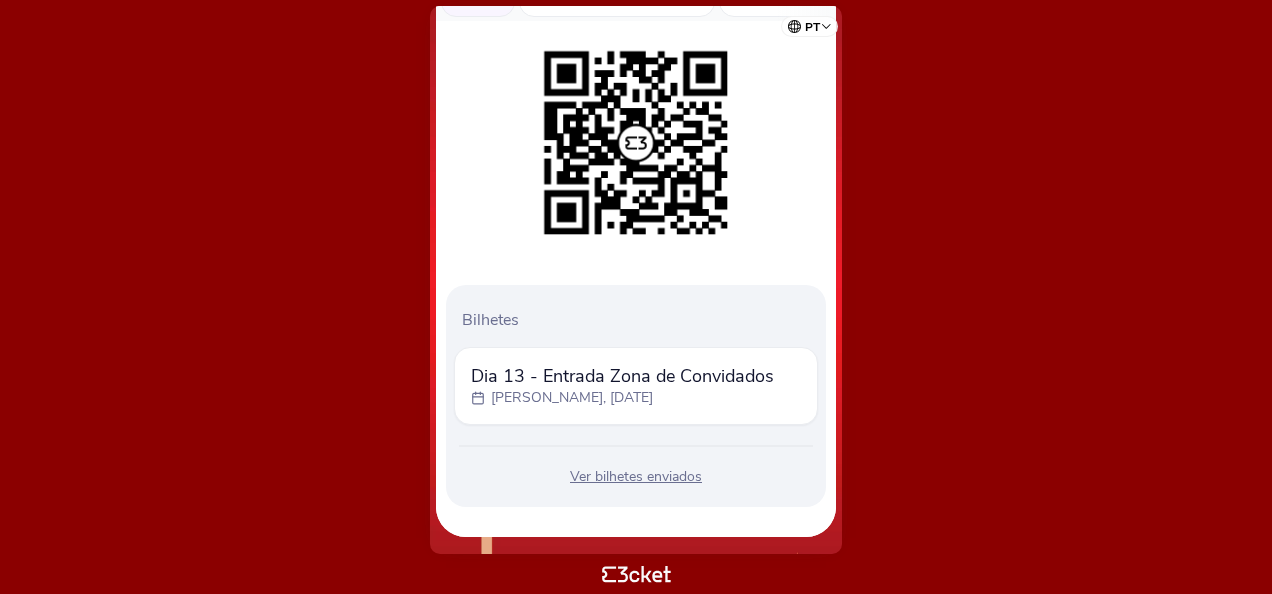 click on "Ver bilhetes enviados" at bounding box center [636, 477] 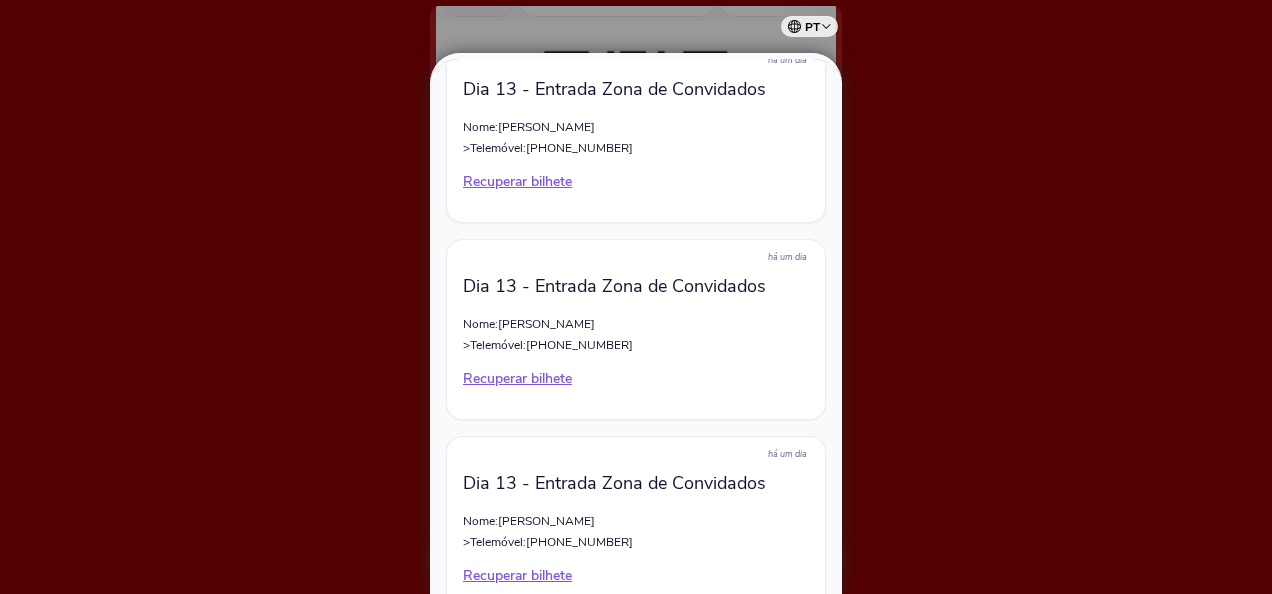 scroll, scrollTop: 134, scrollLeft: 0, axis: vertical 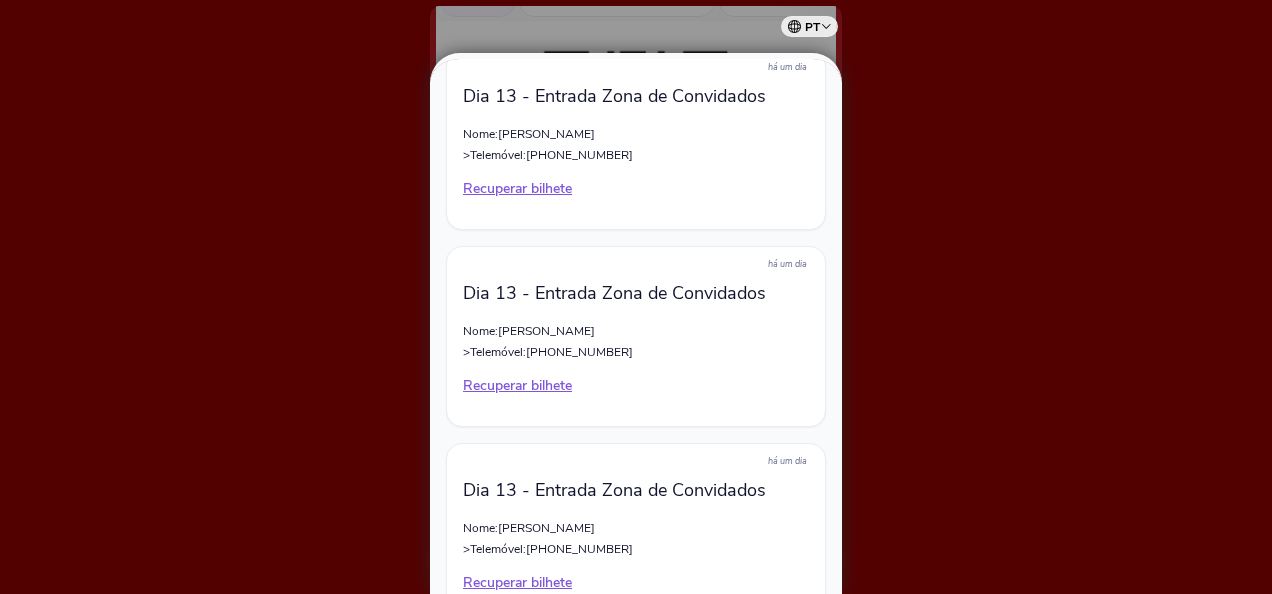 click on "Recuperar bilhete" at bounding box center [636, 189] 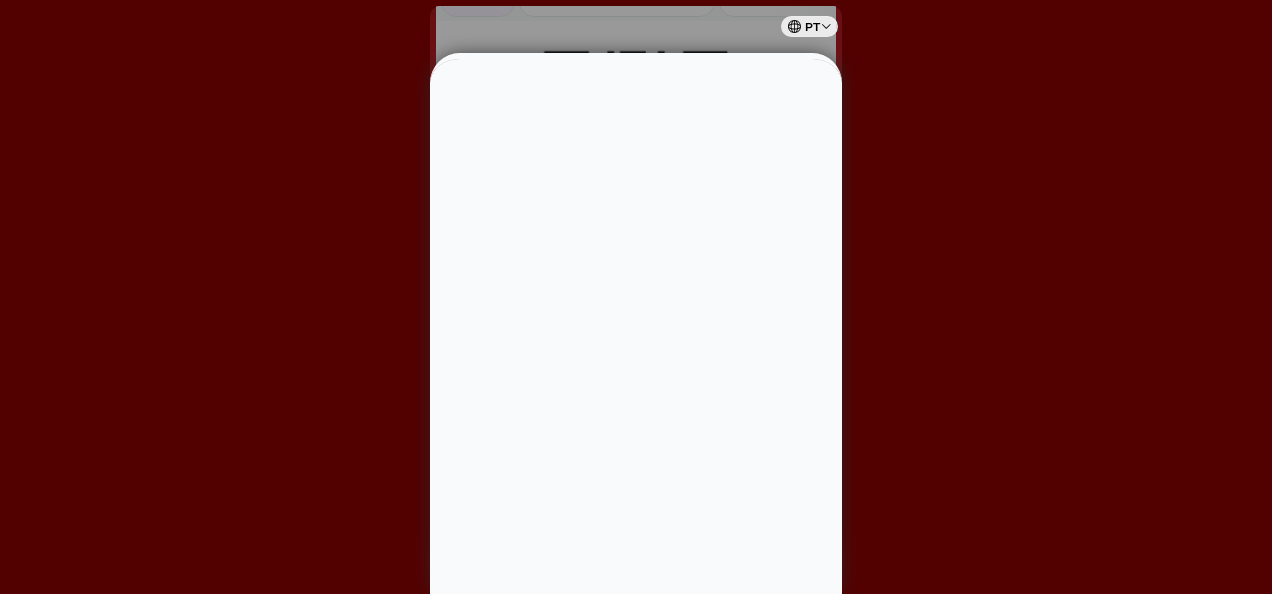 scroll, scrollTop: 0, scrollLeft: 0, axis: both 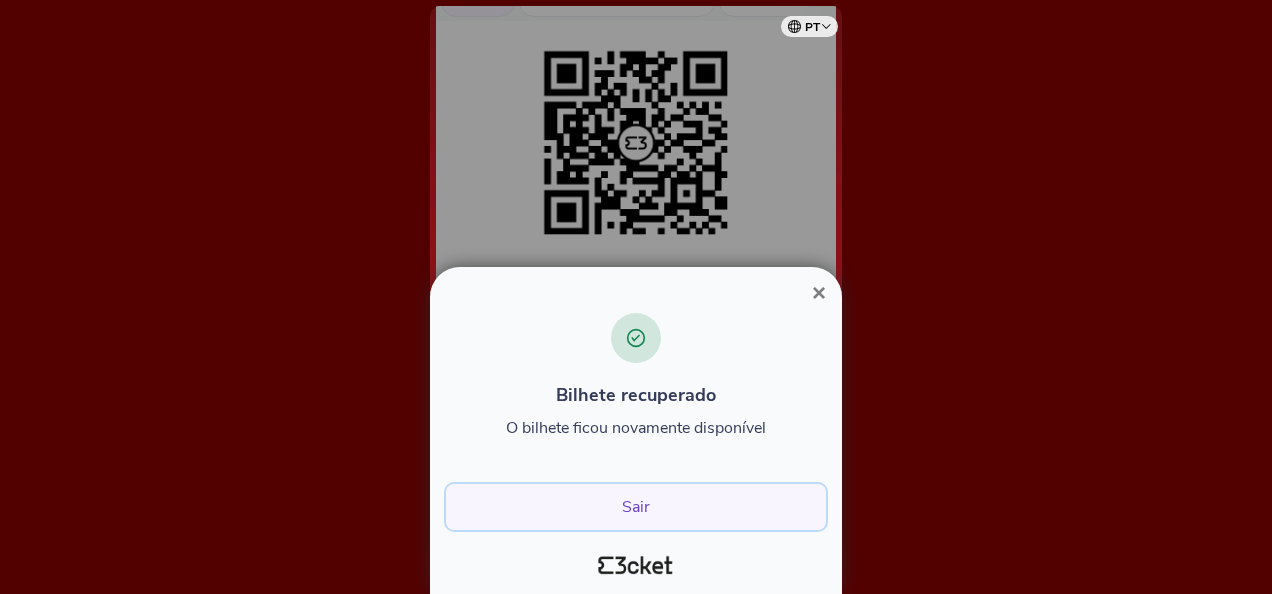 click on "Sair" at bounding box center (636, 507) 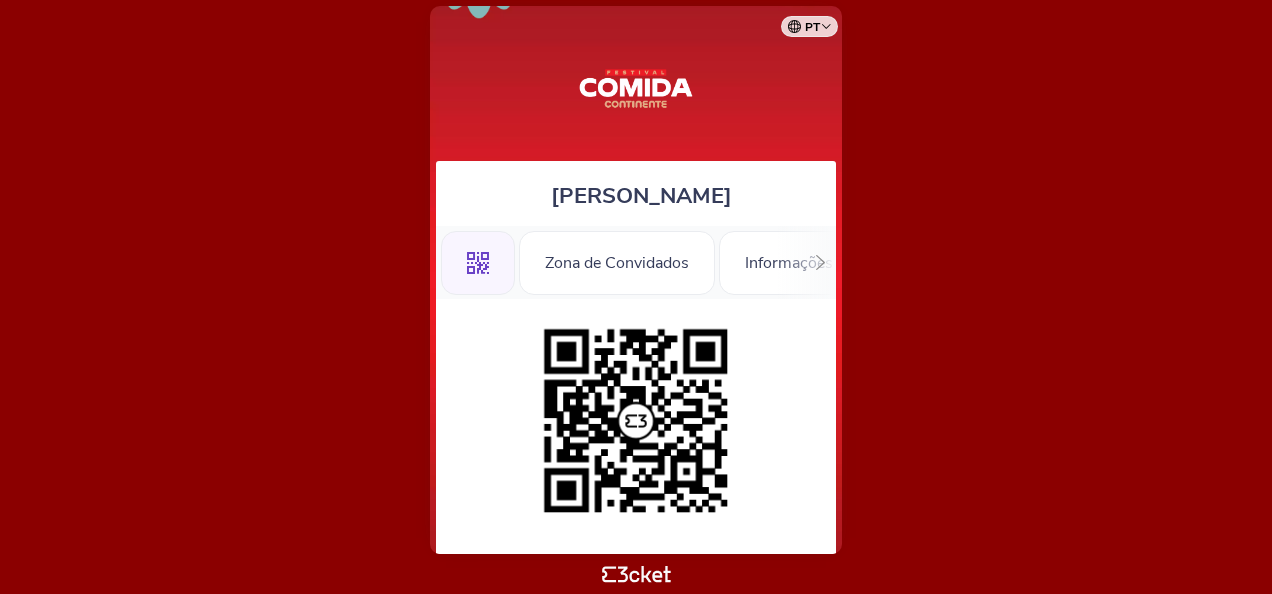 scroll, scrollTop: 0, scrollLeft: 0, axis: both 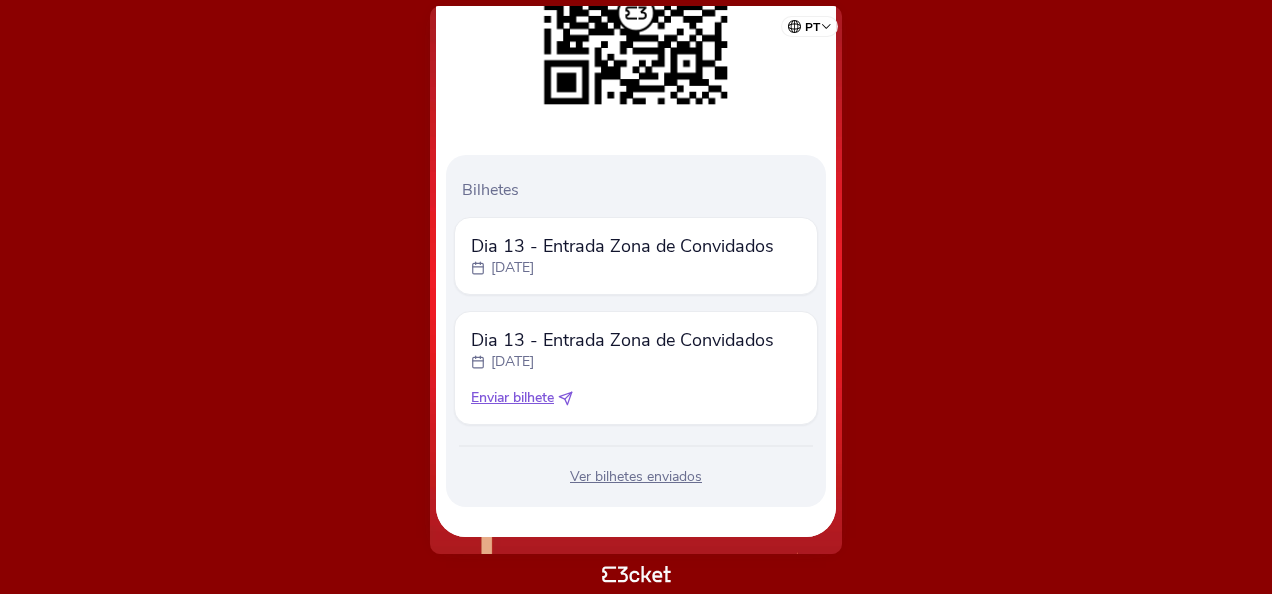 click on "Ver bilhetes enviados" at bounding box center [636, 477] 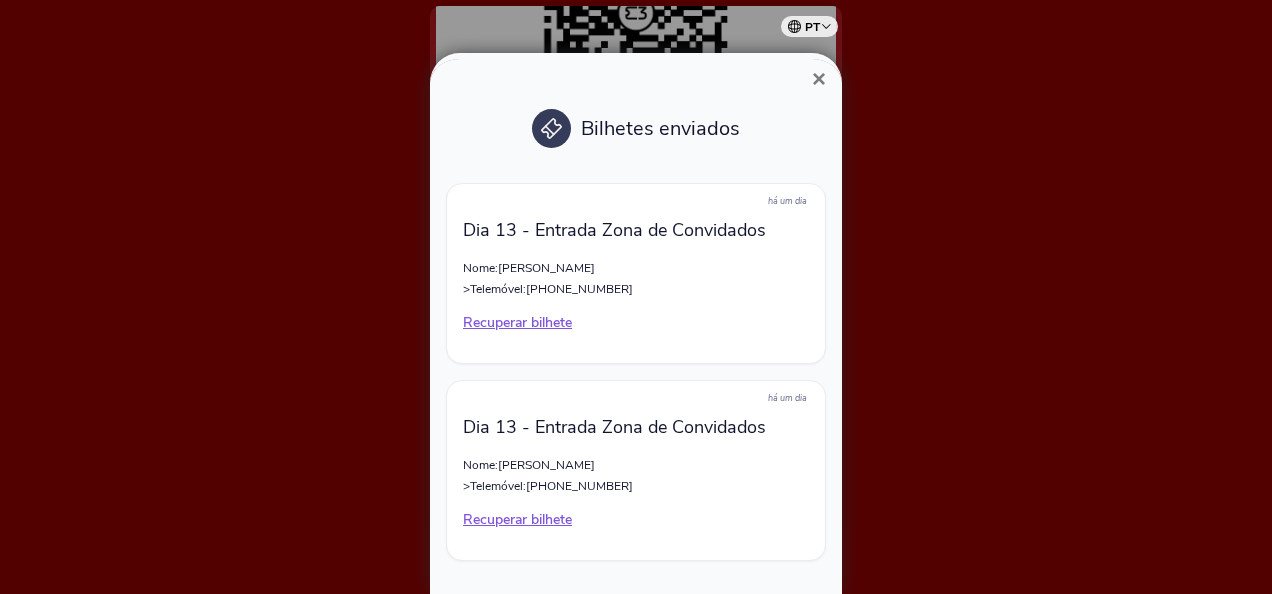 scroll, scrollTop: 47, scrollLeft: 0, axis: vertical 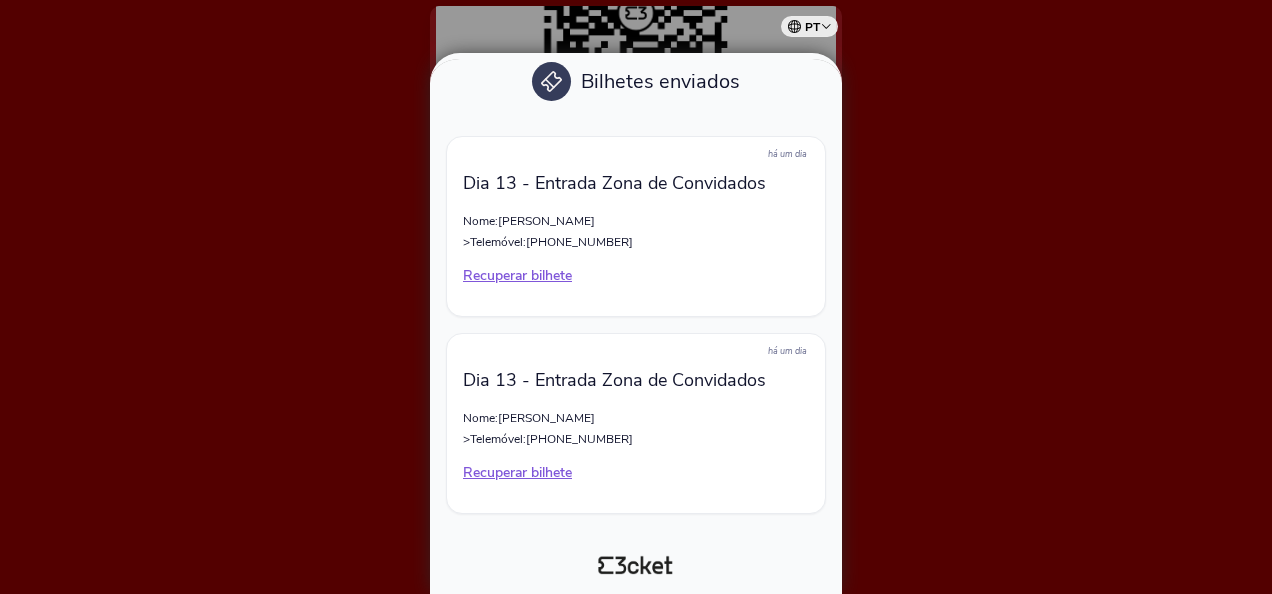 click on "Recuperar bilhete" at bounding box center [636, 276] 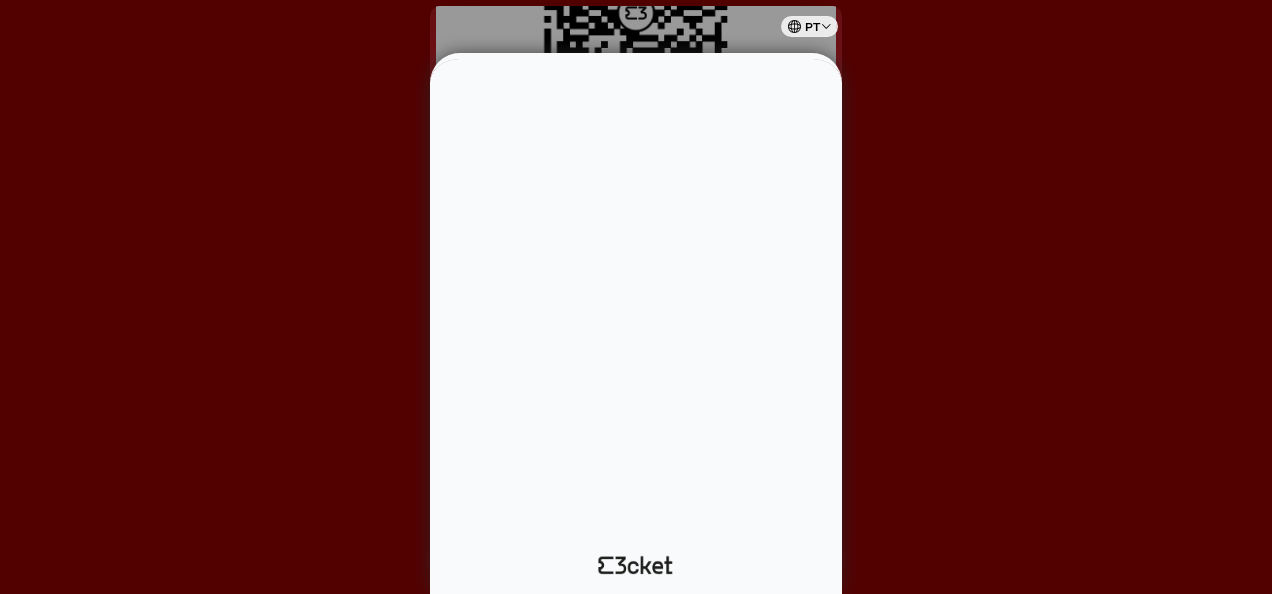 scroll, scrollTop: 0, scrollLeft: 0, axis: both 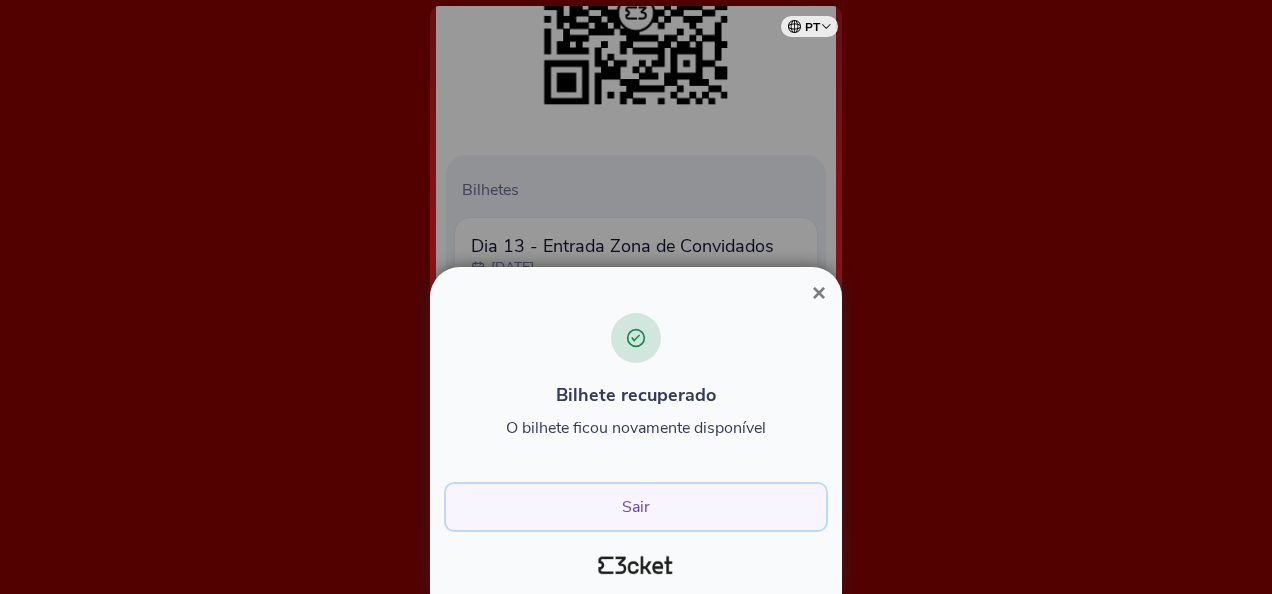 click on "Sair" at bounding box center [636, 507] 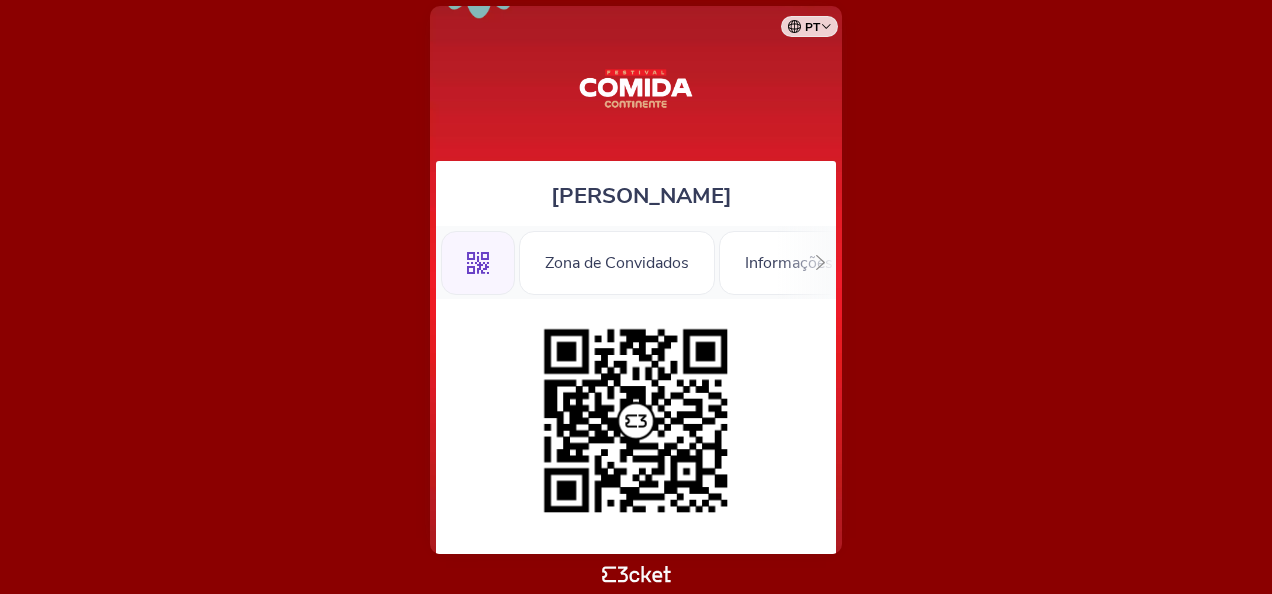scroll, scrollTop: 0, scrollLeft: 0, axis: both 